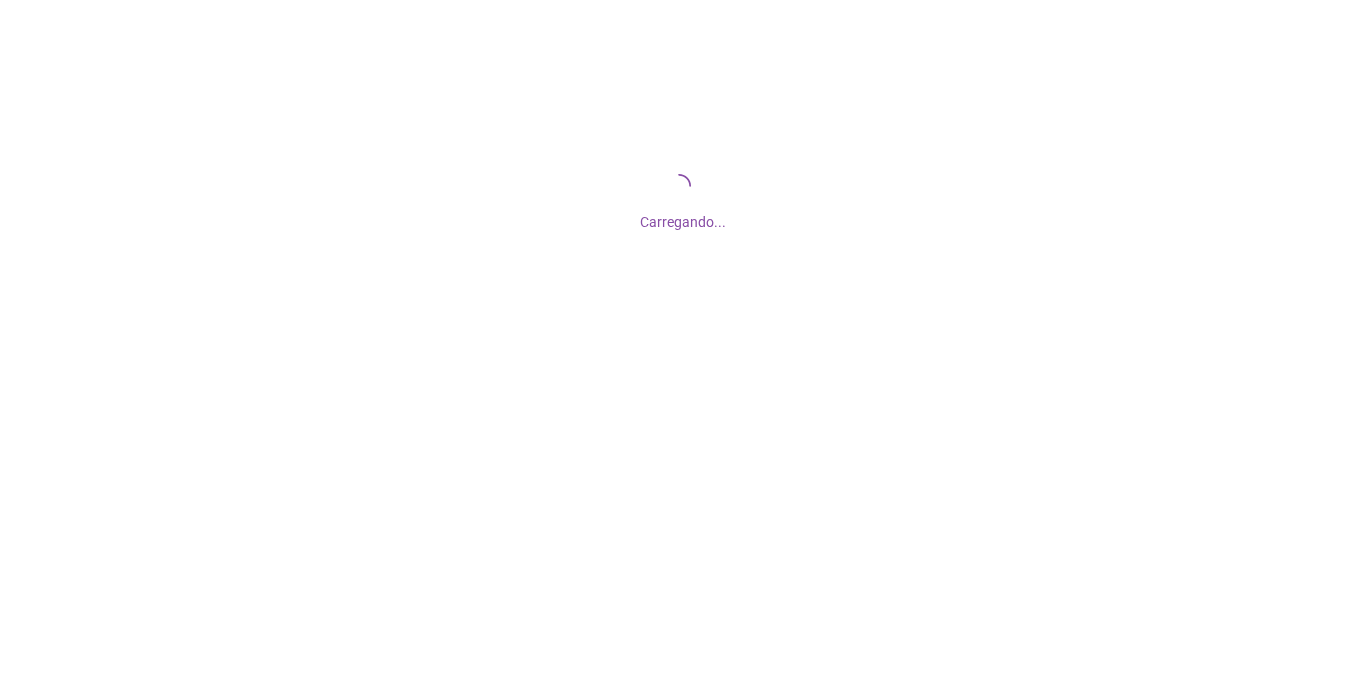 scroll, scrollTop: 0, scrollLeft: 0, axis: both 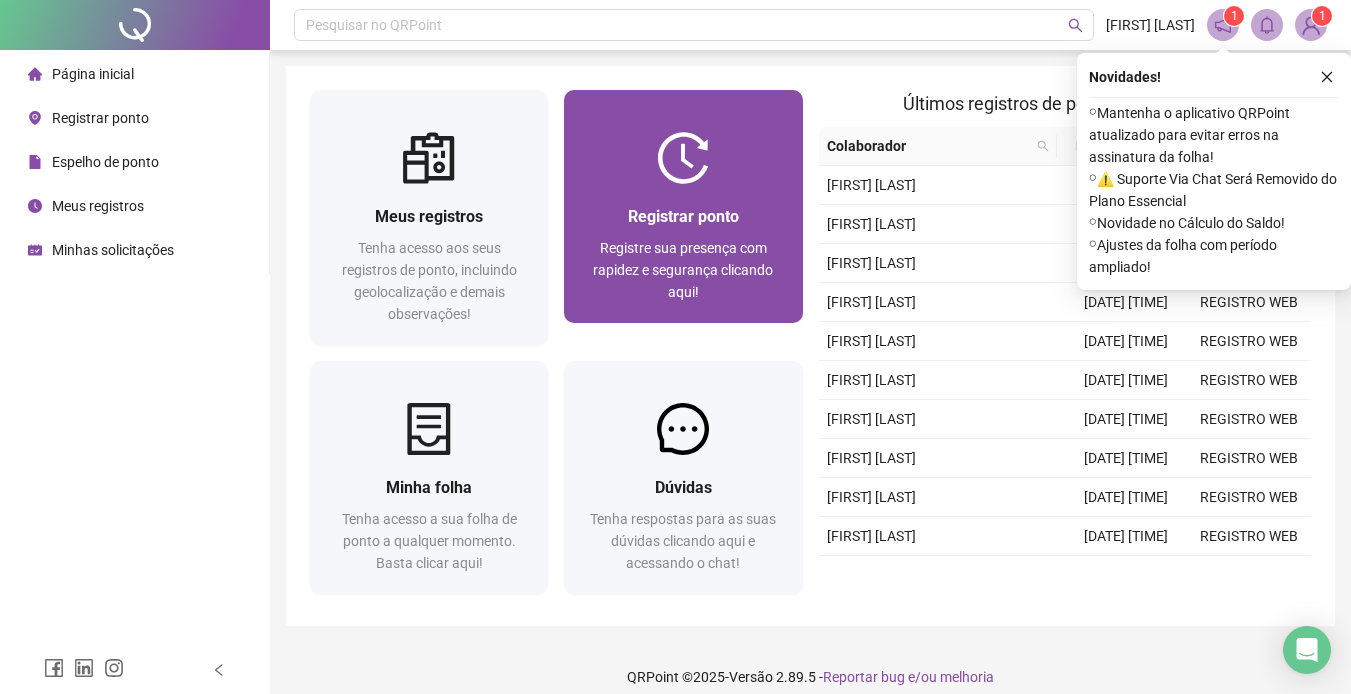 click on "Registrar ponto" at bounding box center (683, 216) 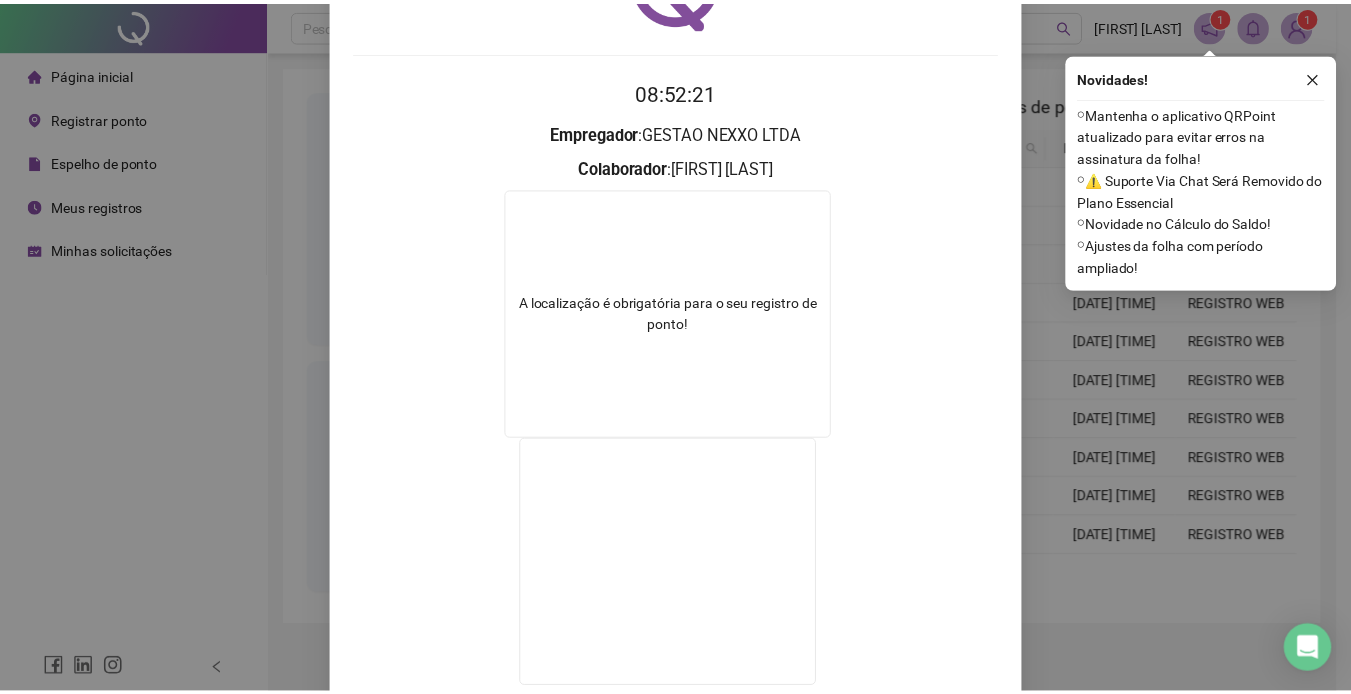 scroll, scrollTop: 0, scrollLeft: 0, axis: both 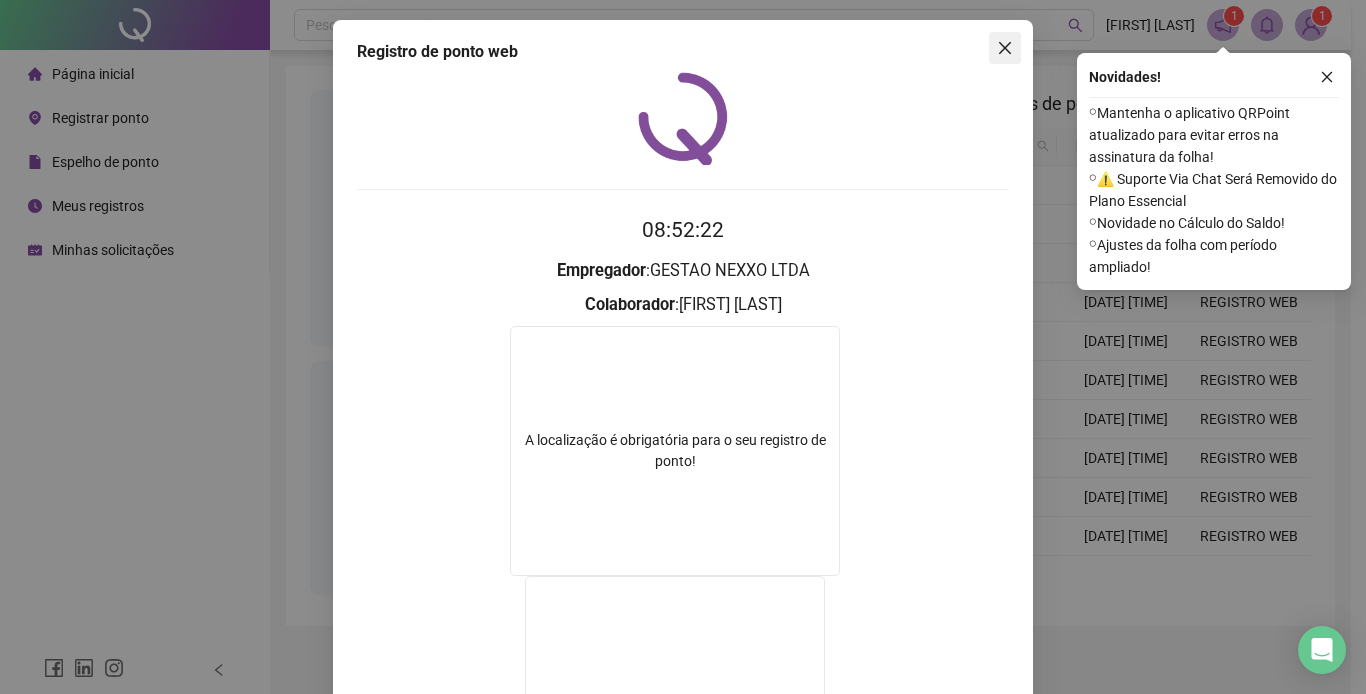 click at bounding box center (1005, 48) 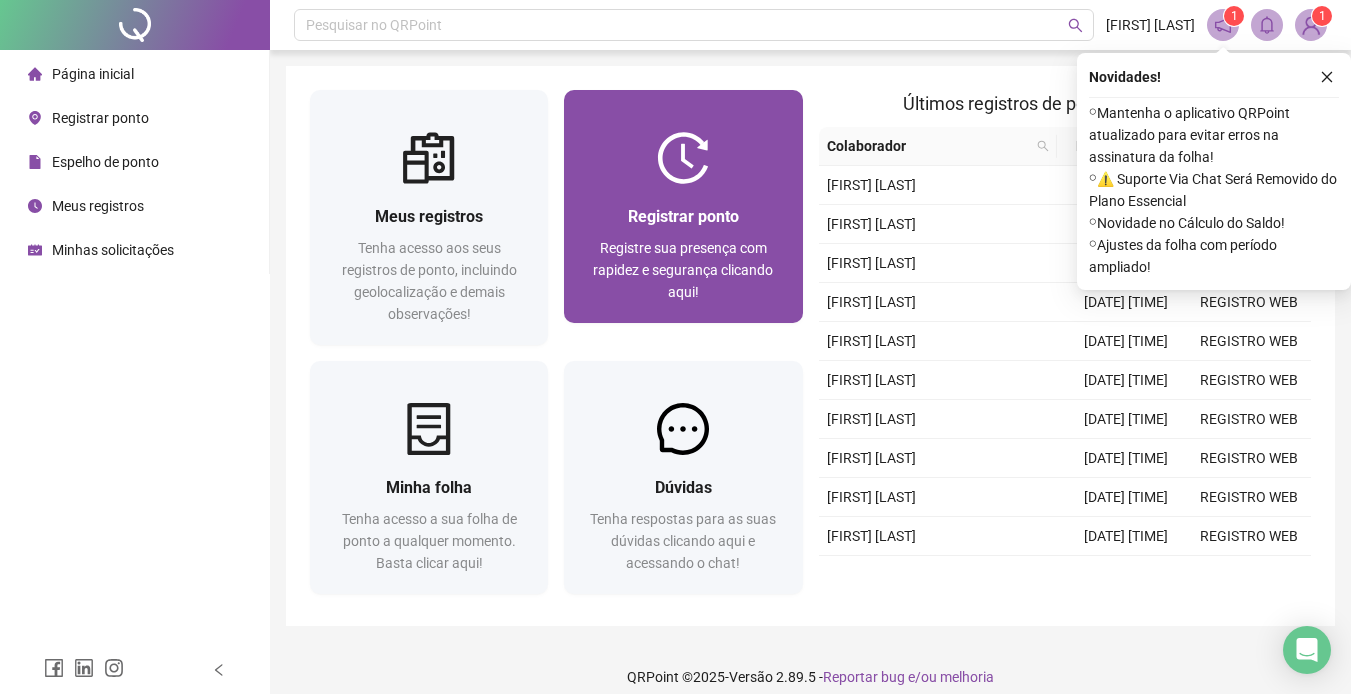 click on "Registrar ponto Registre sua presença com rapidez e segurança clicando aqui!" at bounding box center (683, 253) 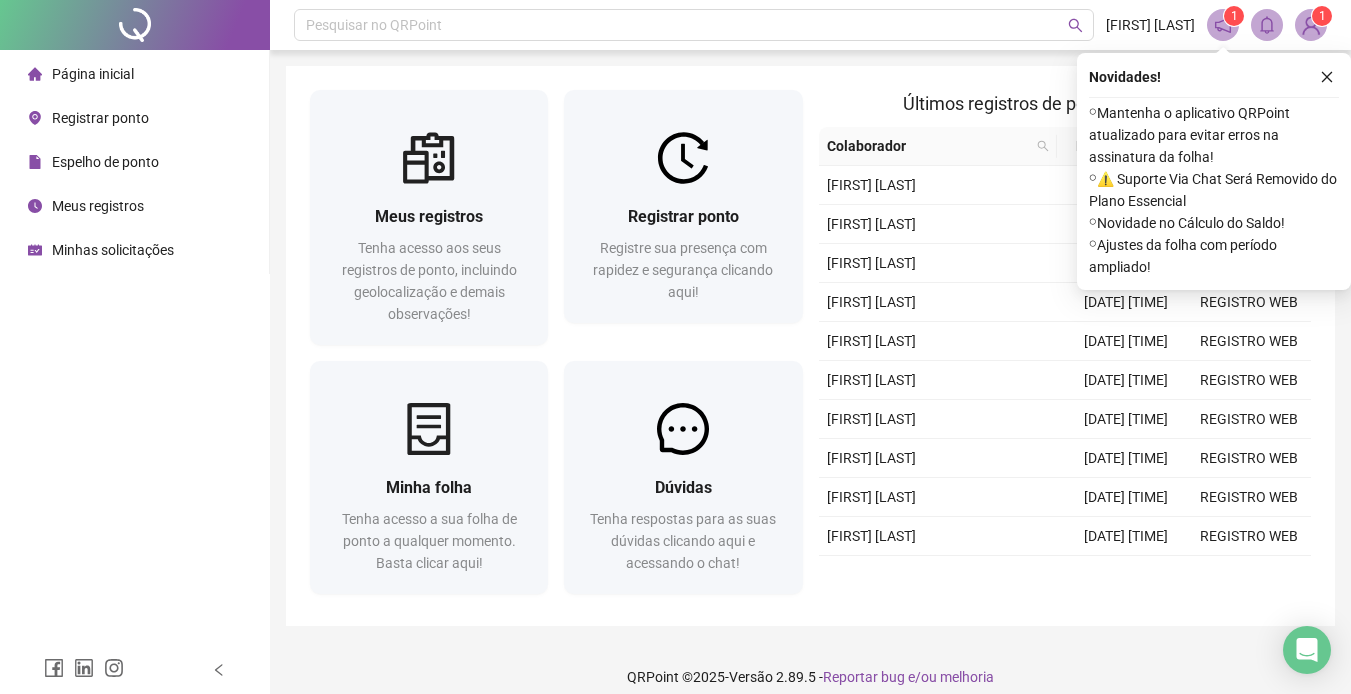 click on "Espelho de ponto" at bounding box center (93, 162) 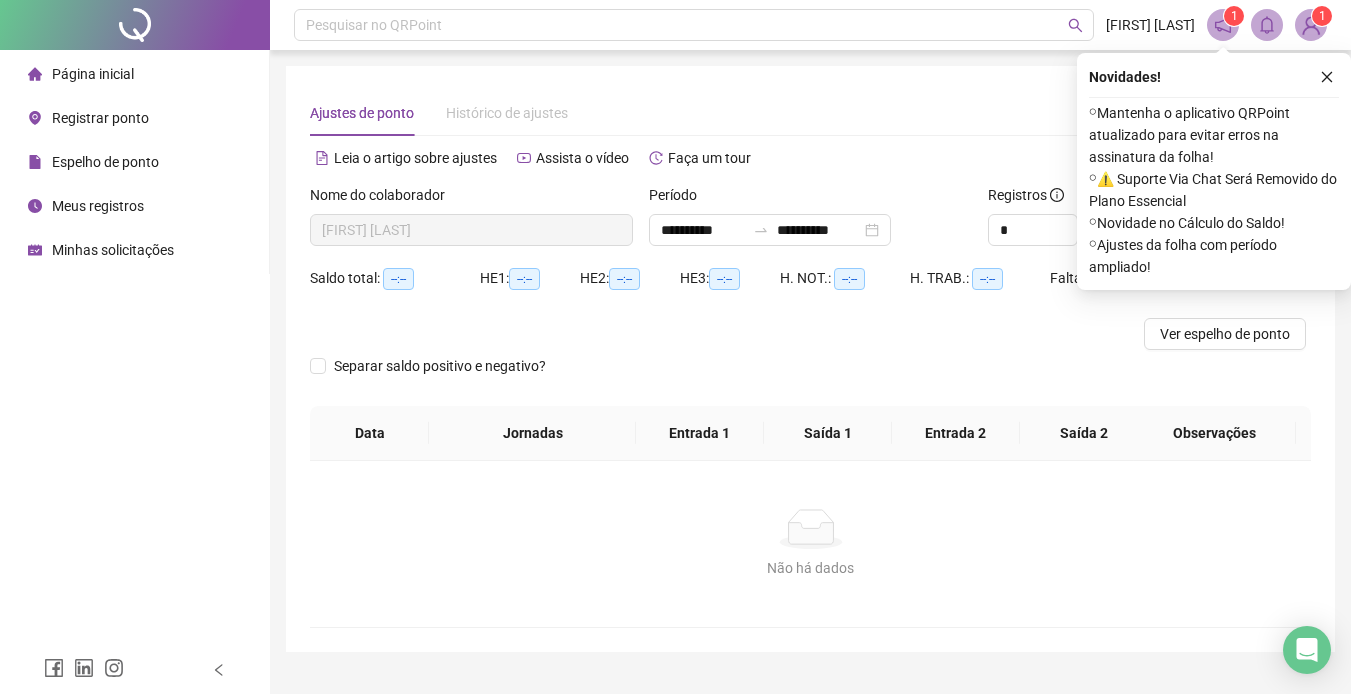 type 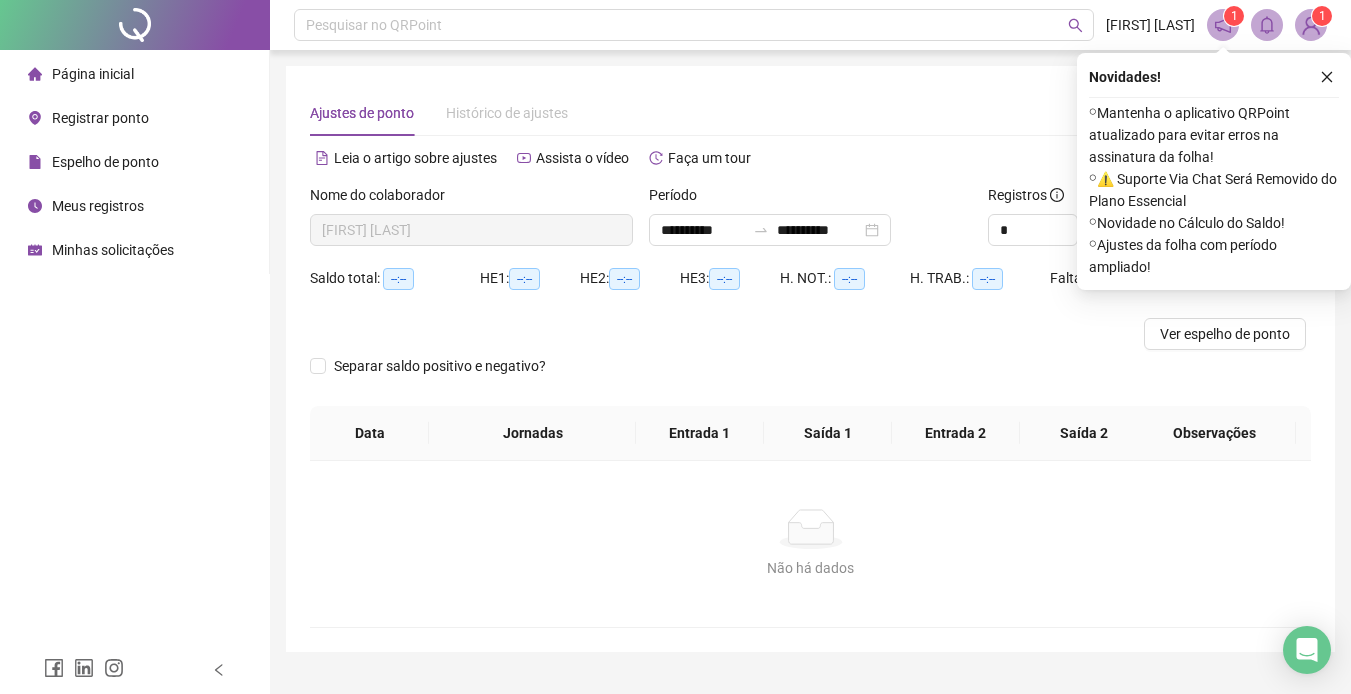 click on "Página inicial" at bounding box center (93, 74) 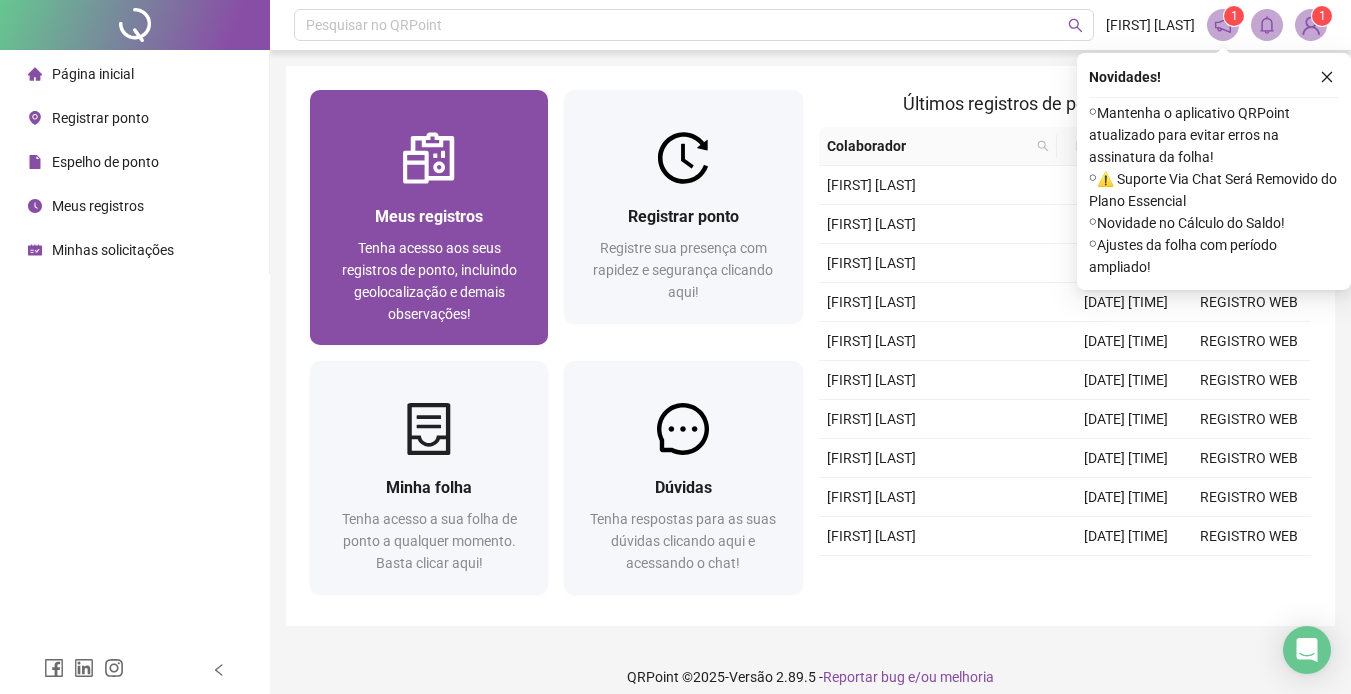 click on "Meus registros" at bounding box center (429, 216) 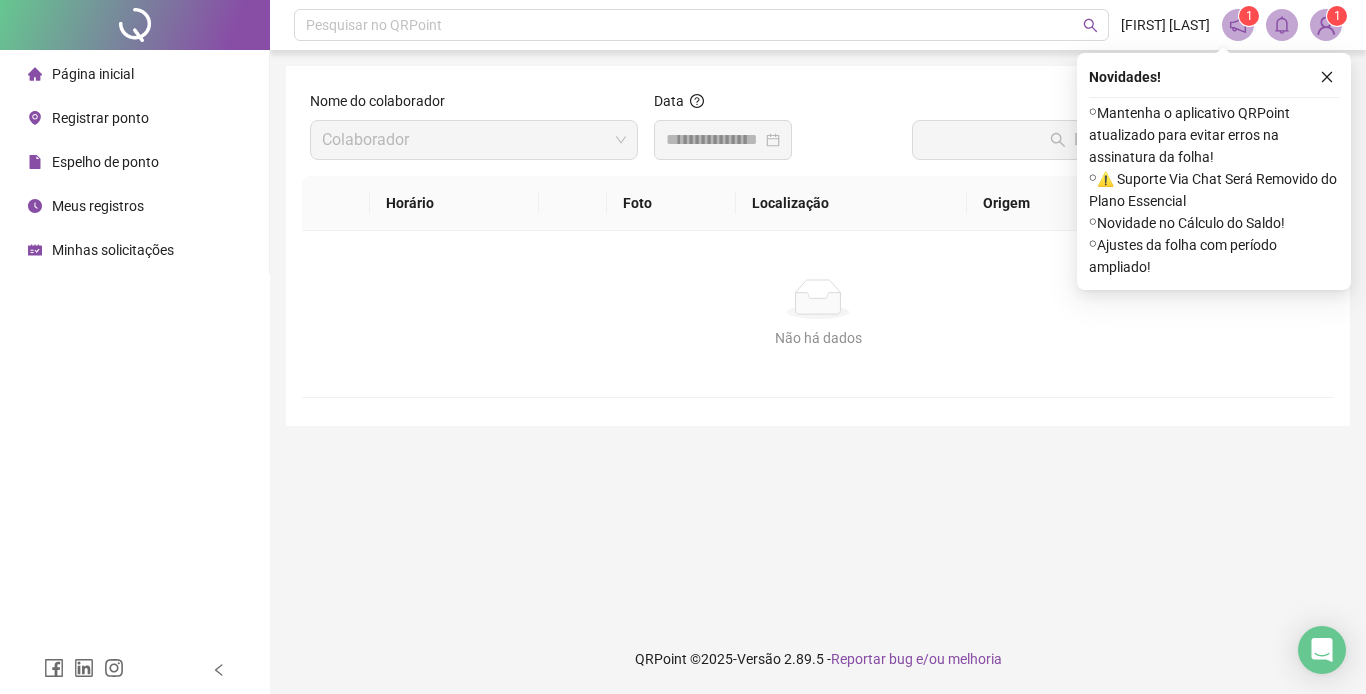 click at bounding box center [1327, 77] 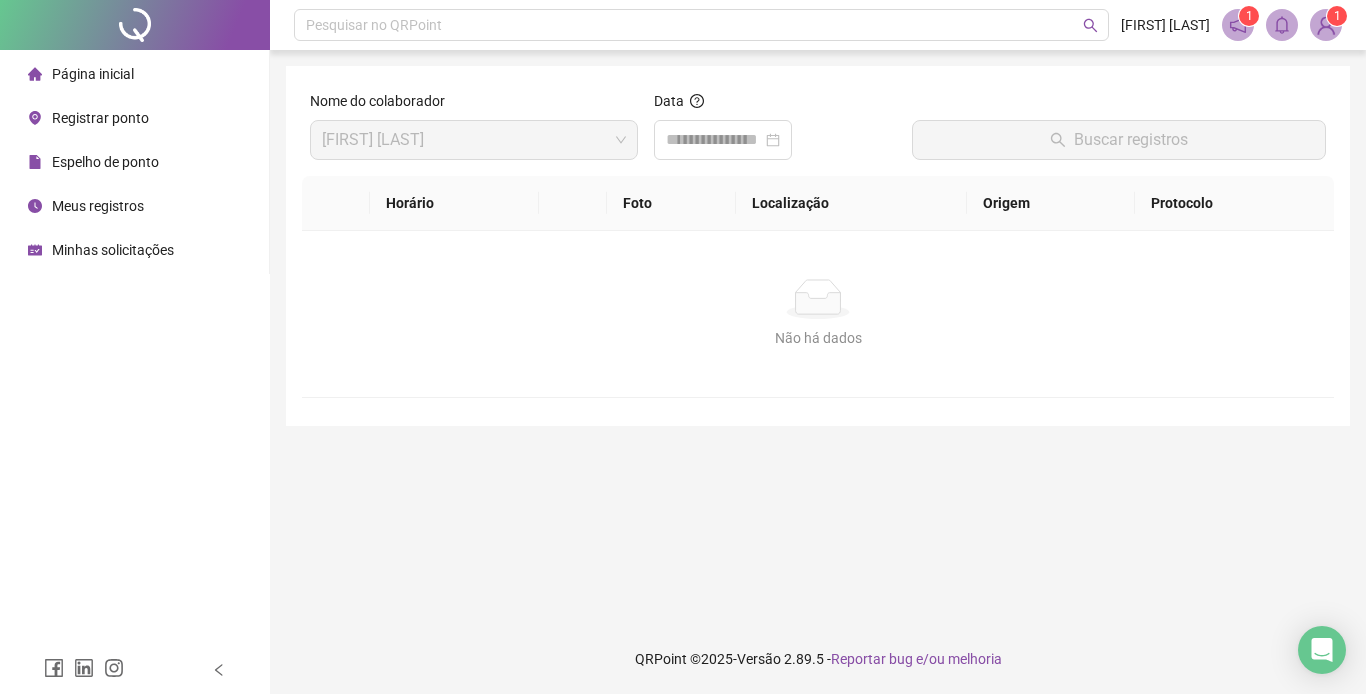 click on "Data" at bounding box center [775, 133] 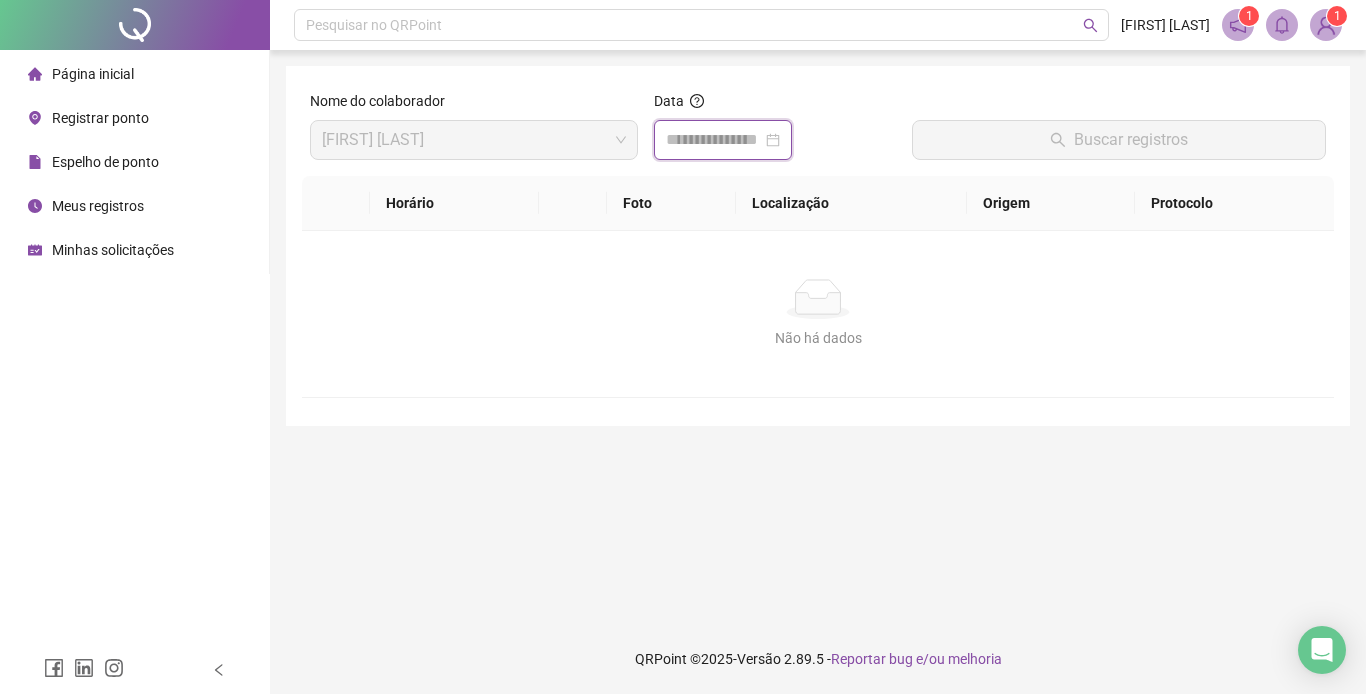 click at bounding box center (714, 140) 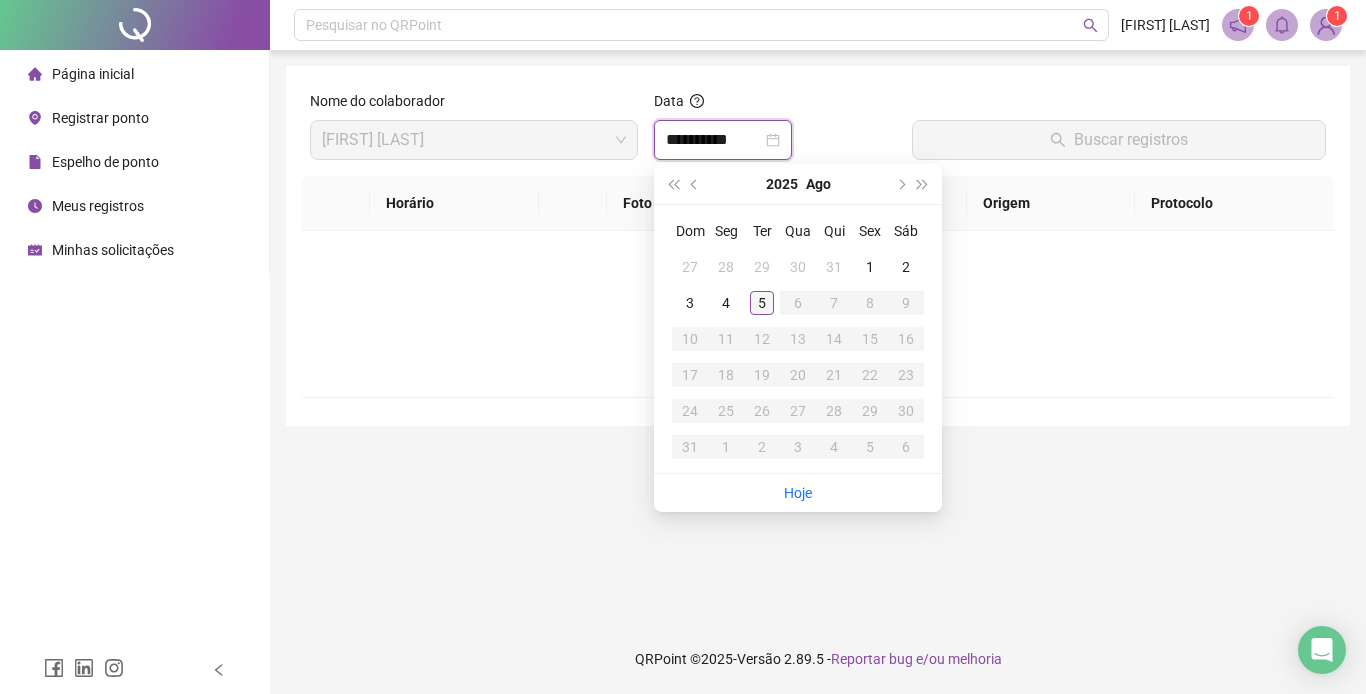type on "**********" 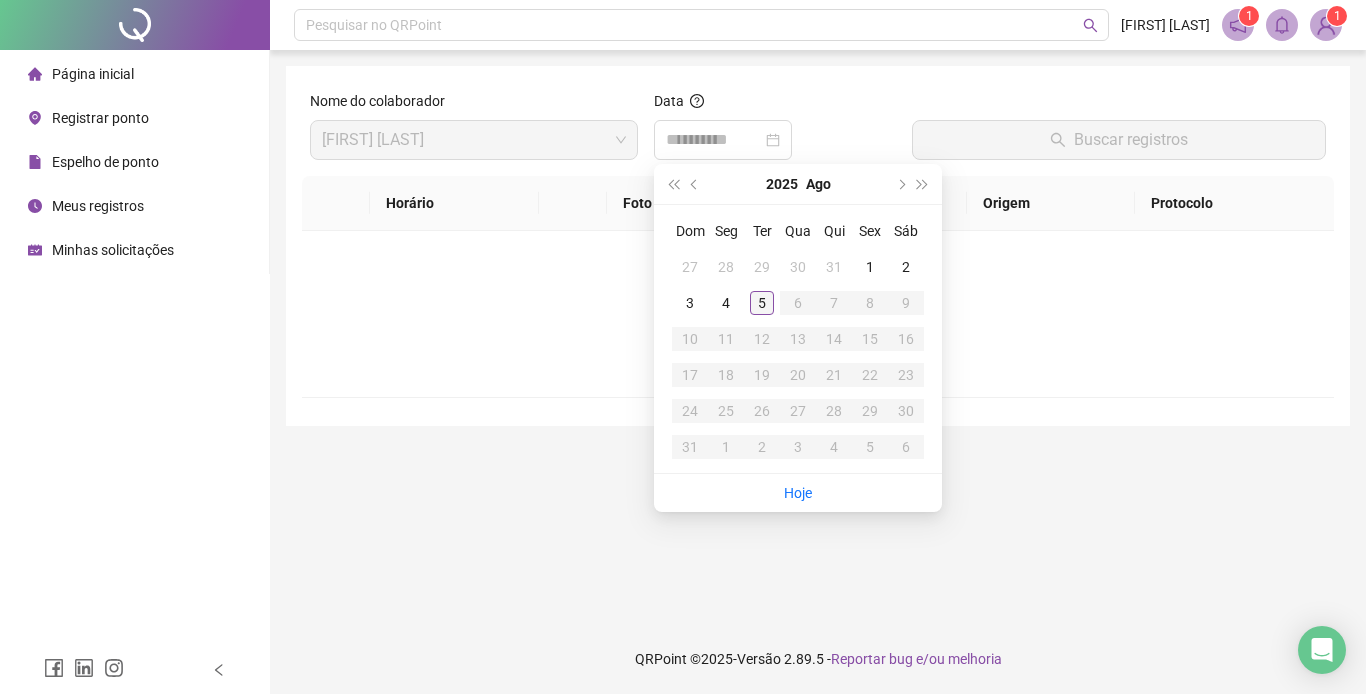 click on "5" at bounding box center (762, 303) 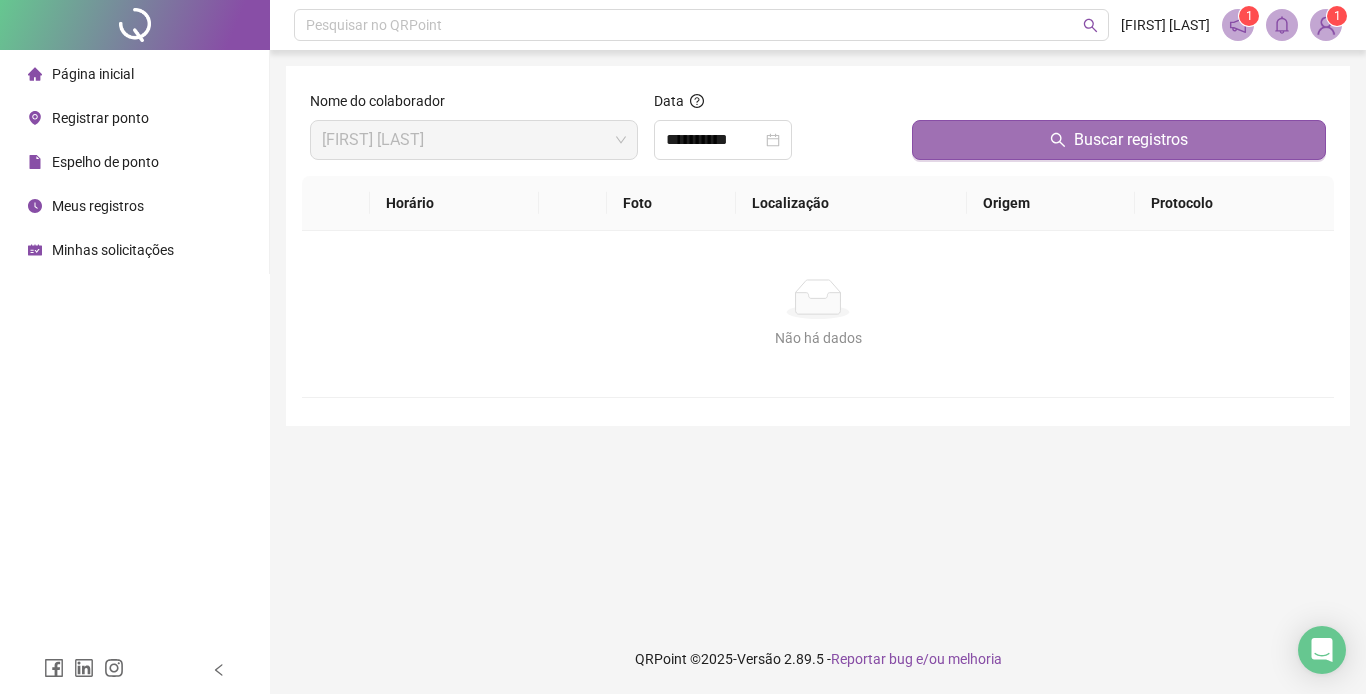 click on "Buscar registros" at bounding box center (1119, 140) 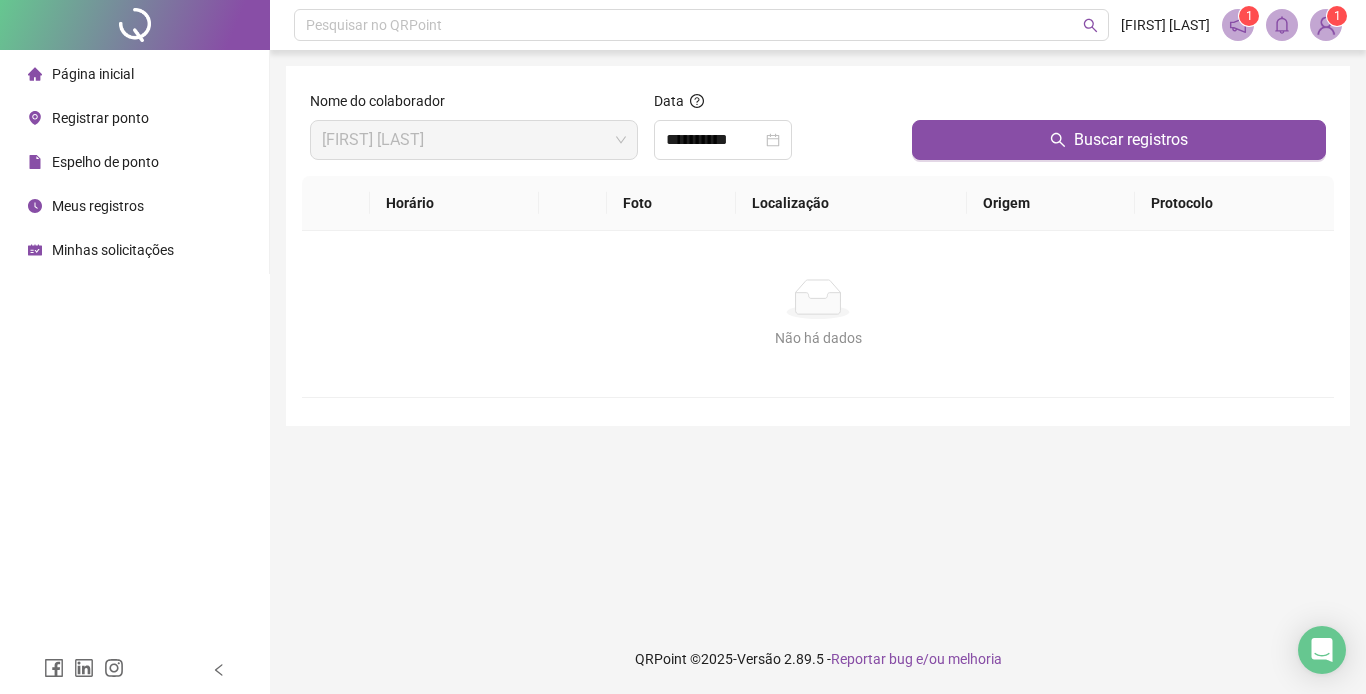 click on "Página inicial" at bounding box center [93, 74] 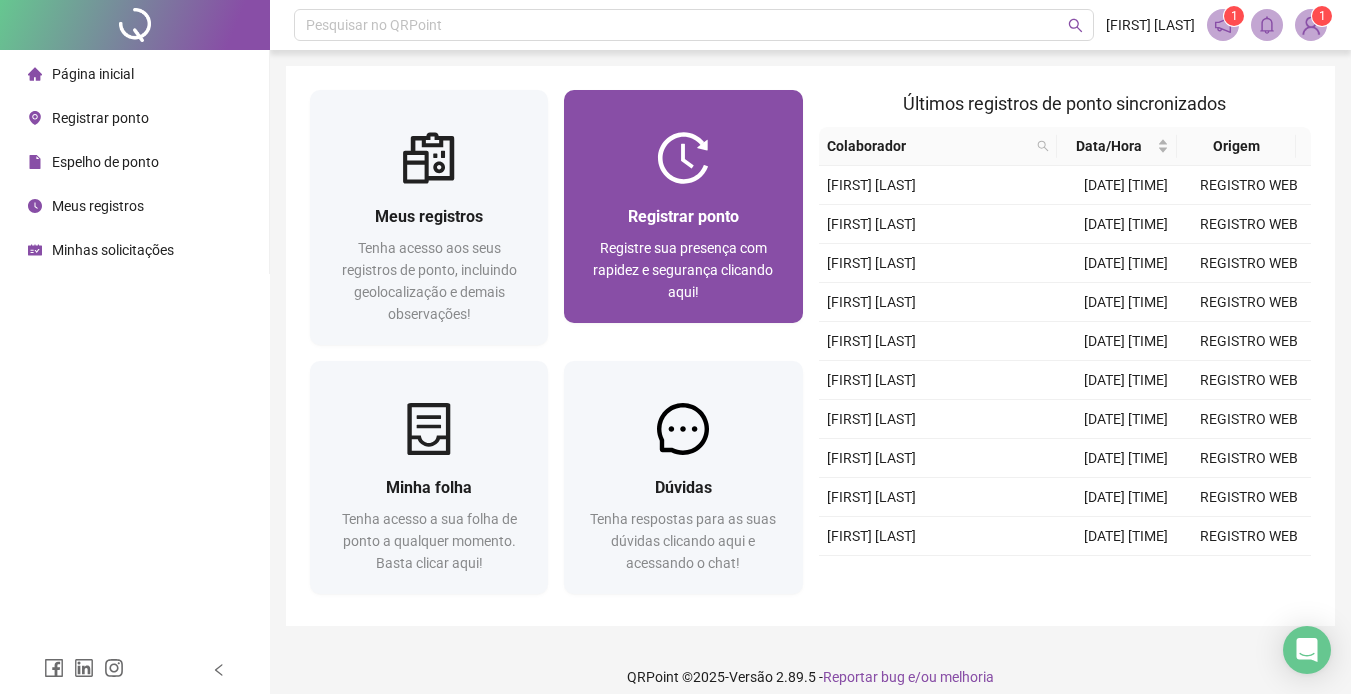 click at bounding box center [683, 158] 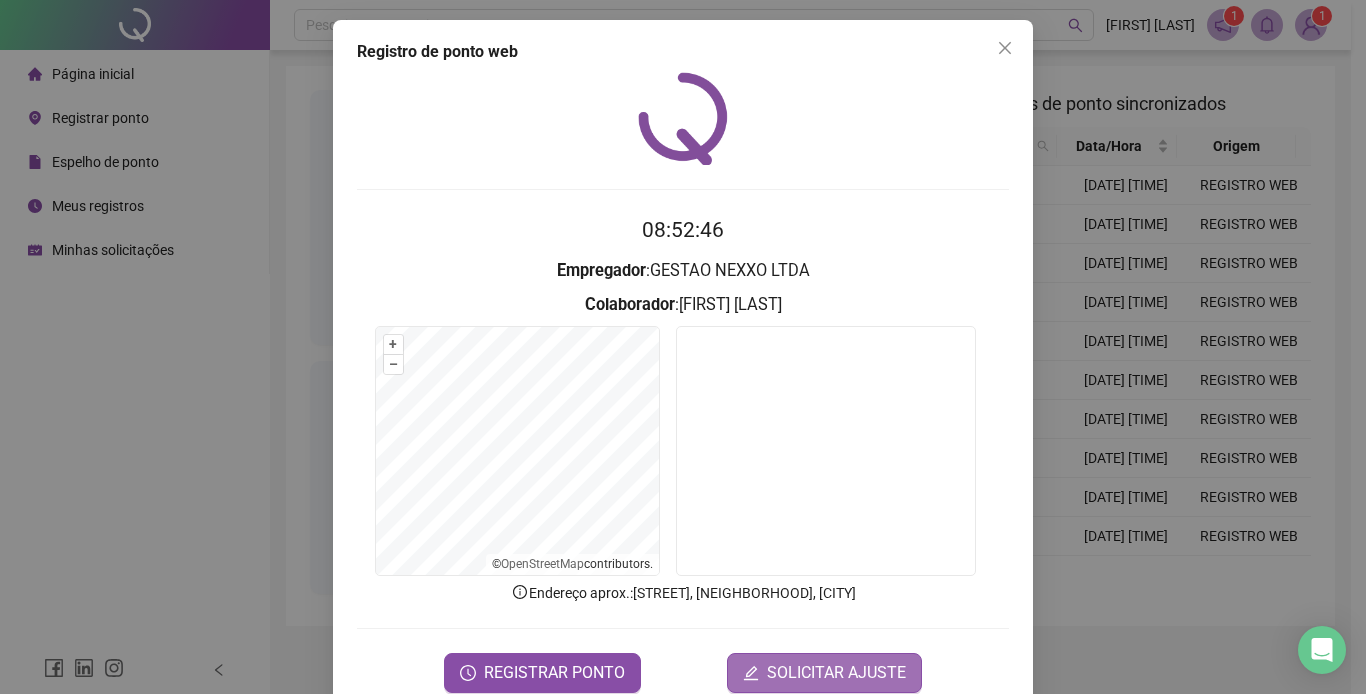 click on "SOLICITAR AJUSTE" at bounding box center [824, 673] 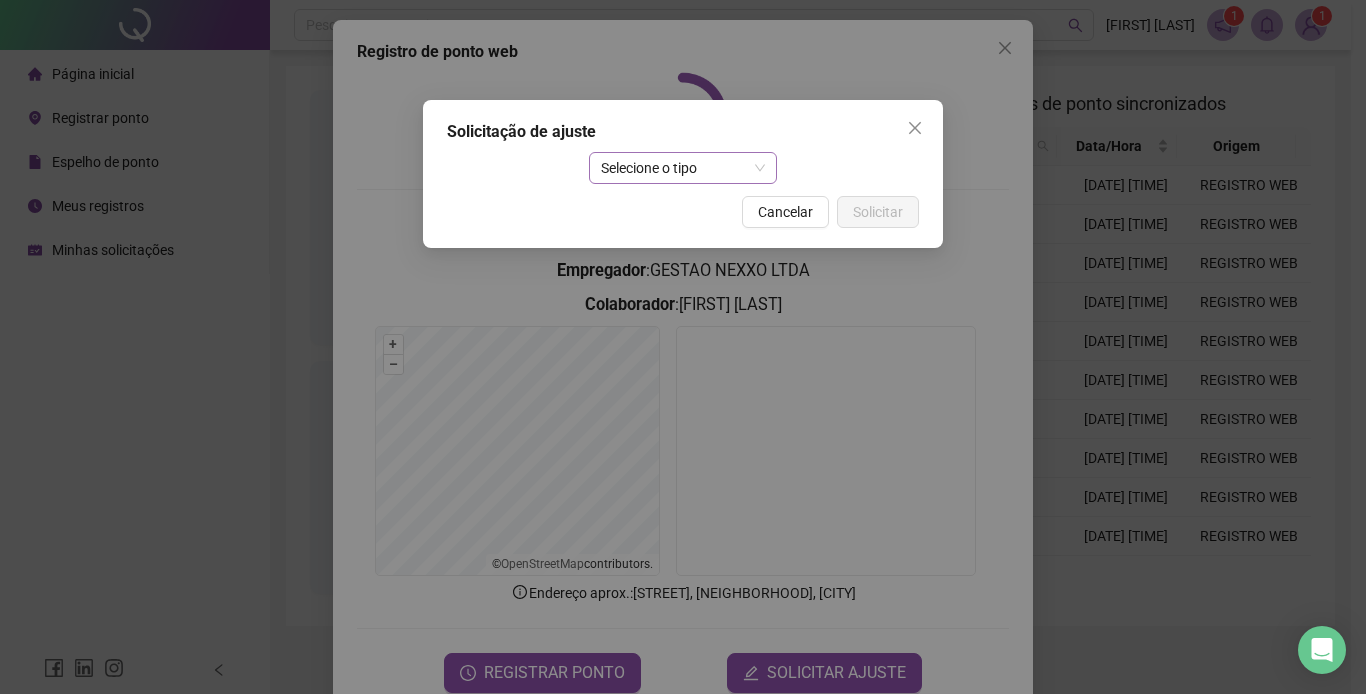 click on "Selecione o tipo" at bounding box center (683, 168) 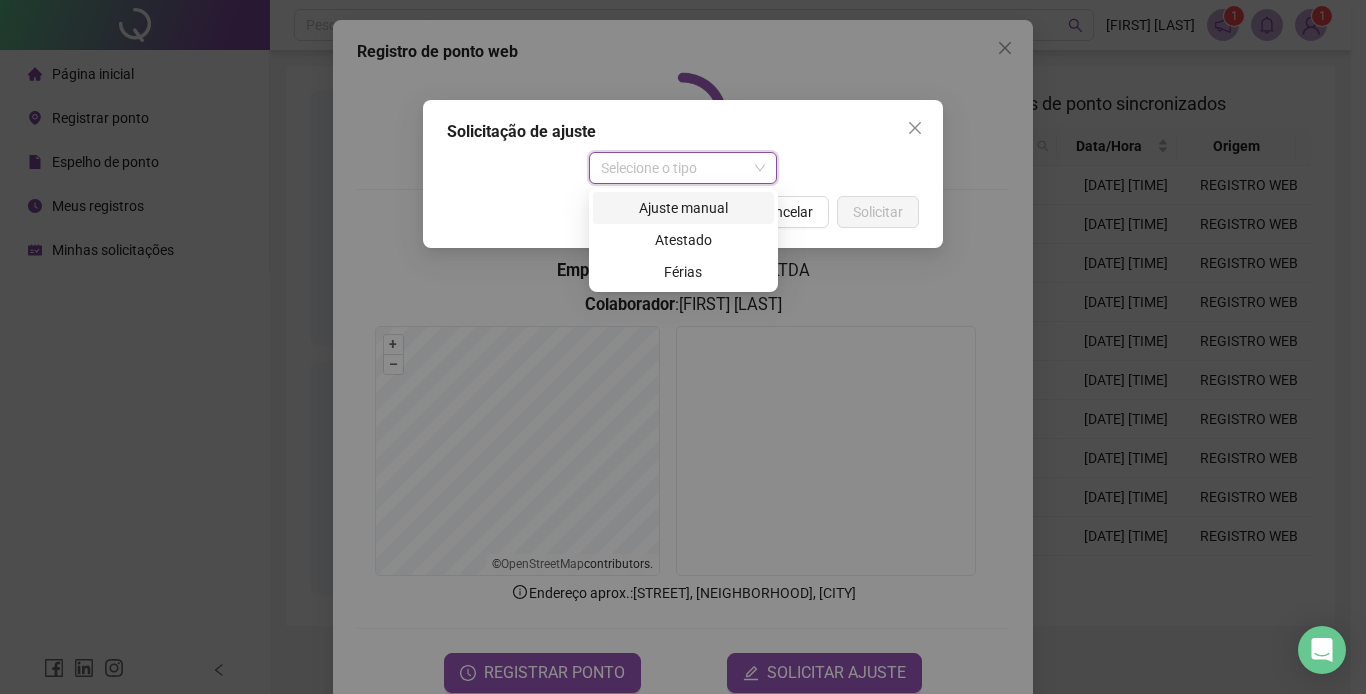click on "Ajuste manual" at bounding box center [683, 208] 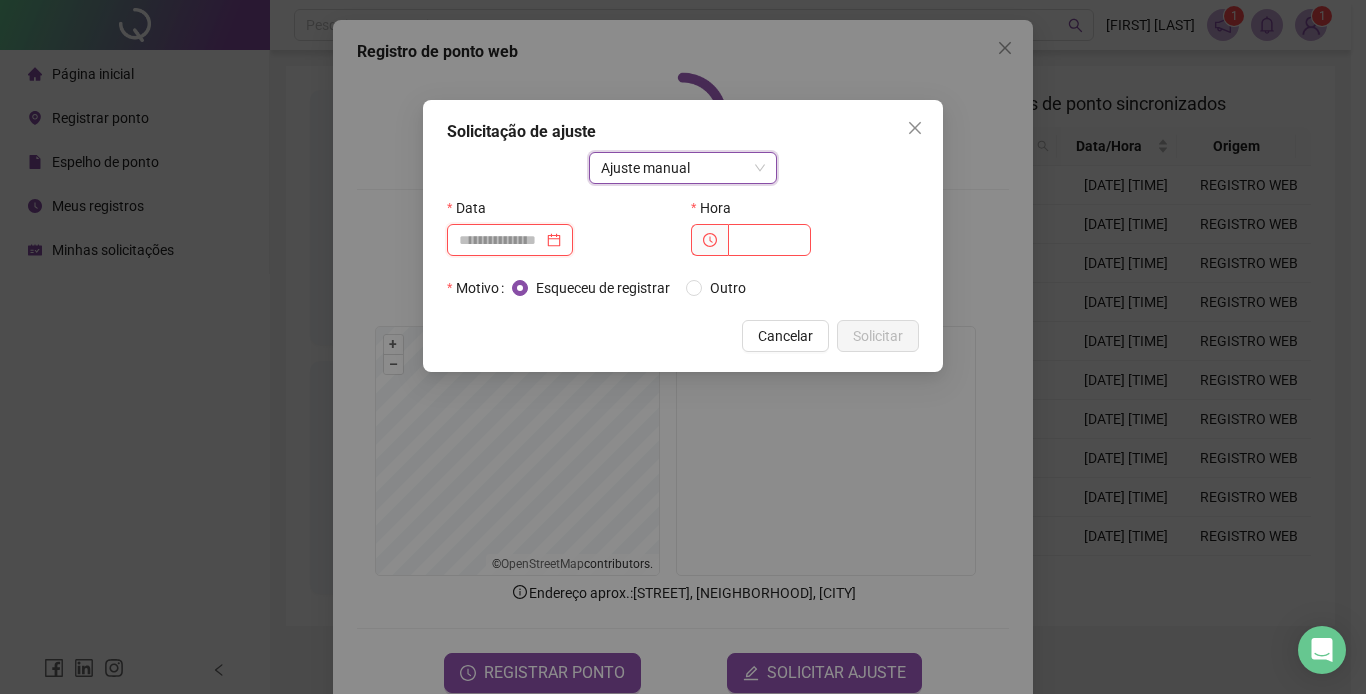 click at bounding box center [501, 240] 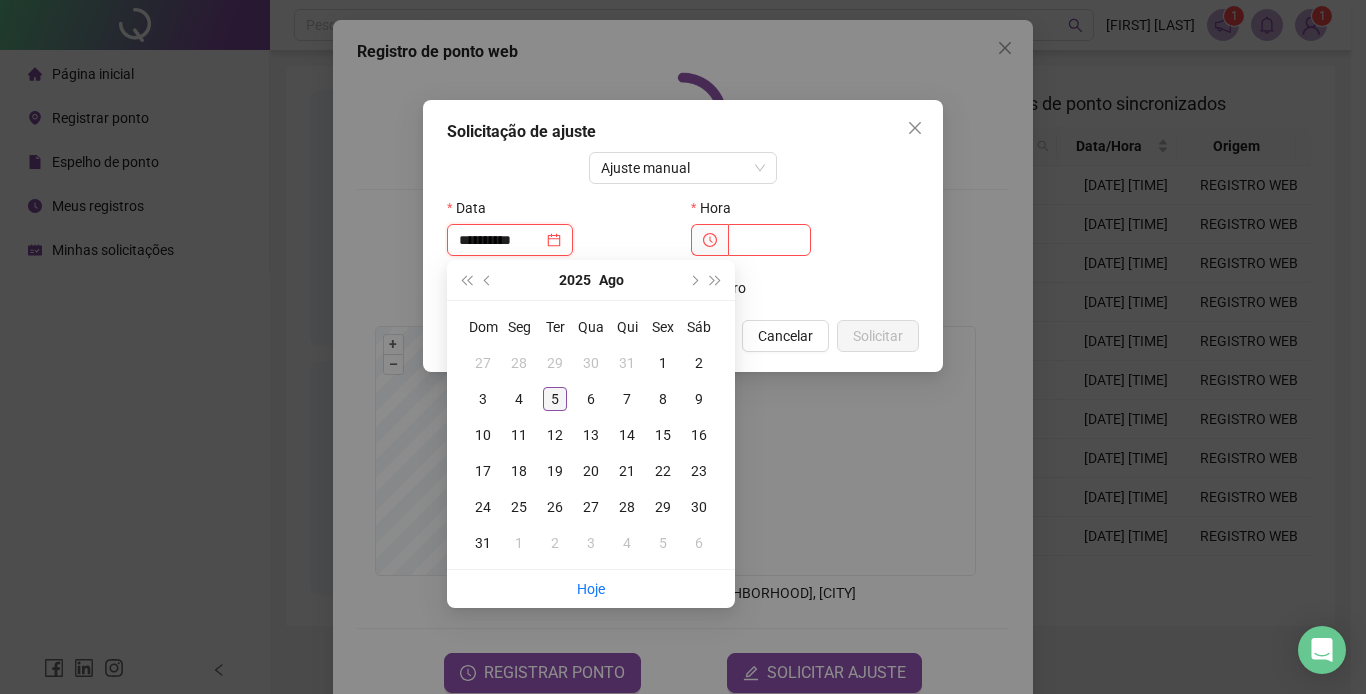type on "**********" 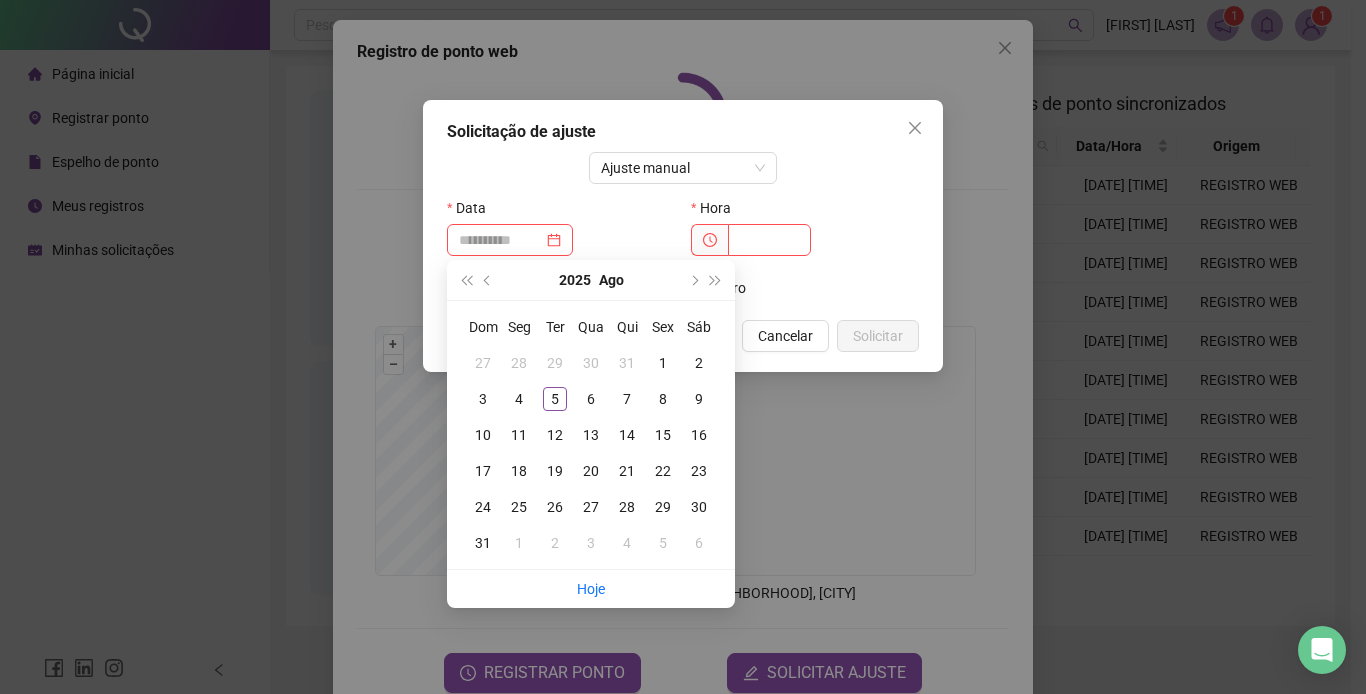 drag, startPoint x: 557, startPoint y: 401, endPoint x: 571, endPoint y: 387, distance: 19.79899 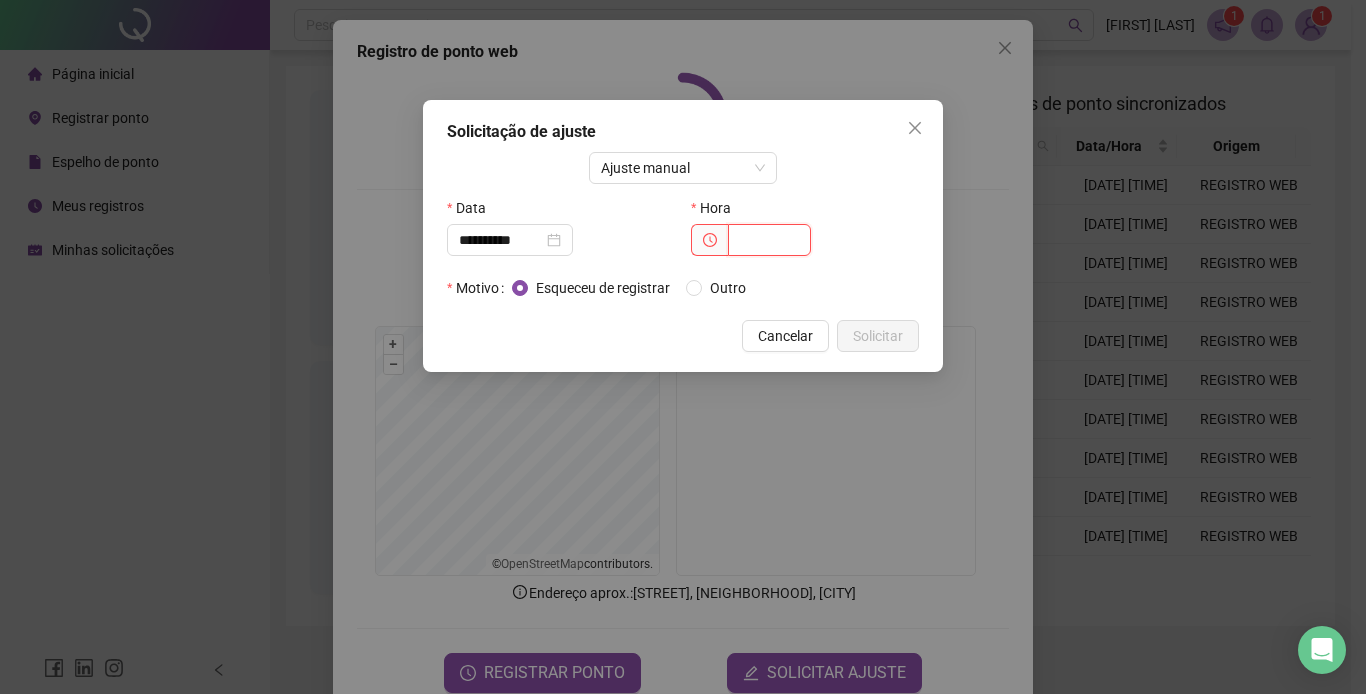 click at bounding box center (769, 240) 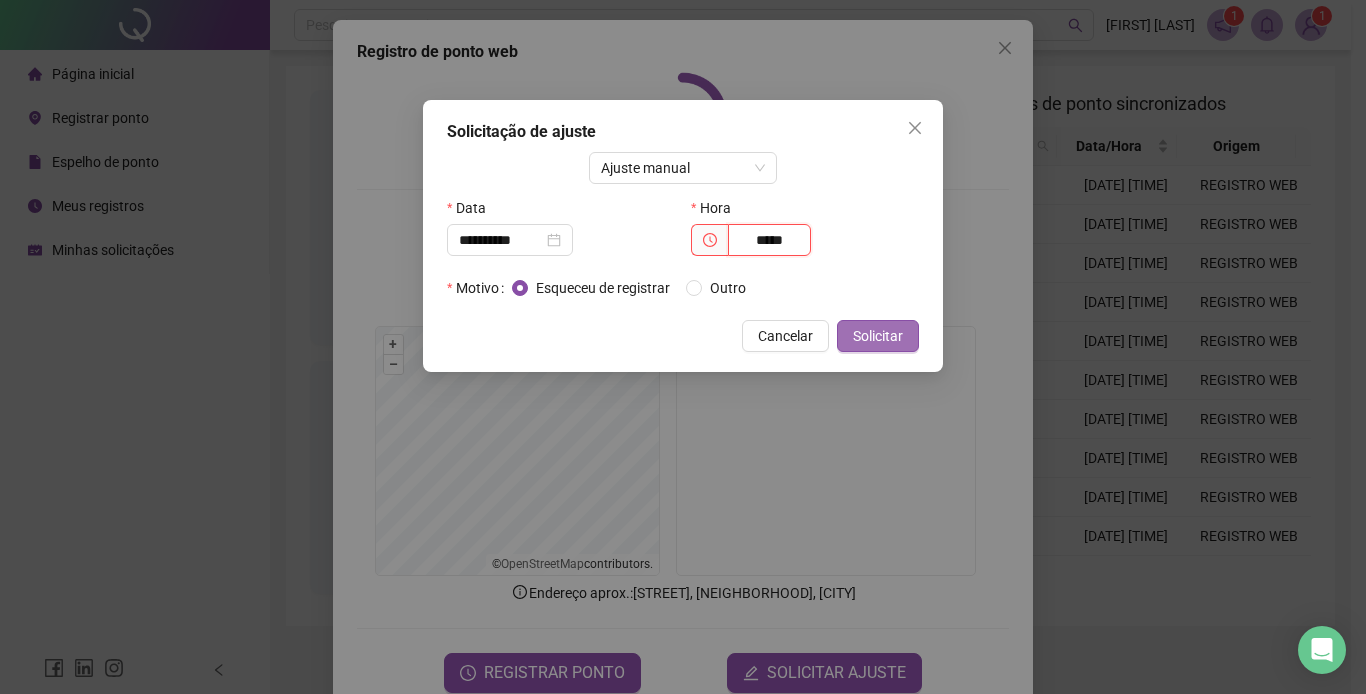 type on "*****" 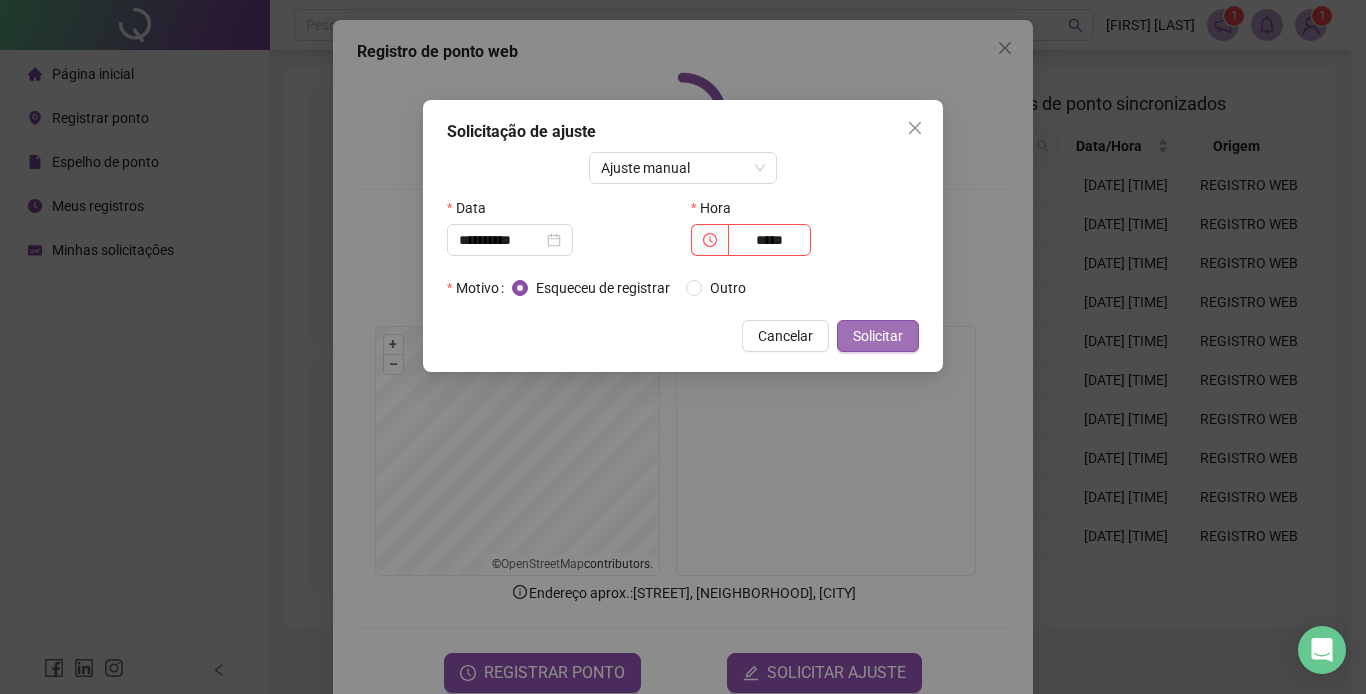 click on "Solicitar" at bounding box center [878, 336] 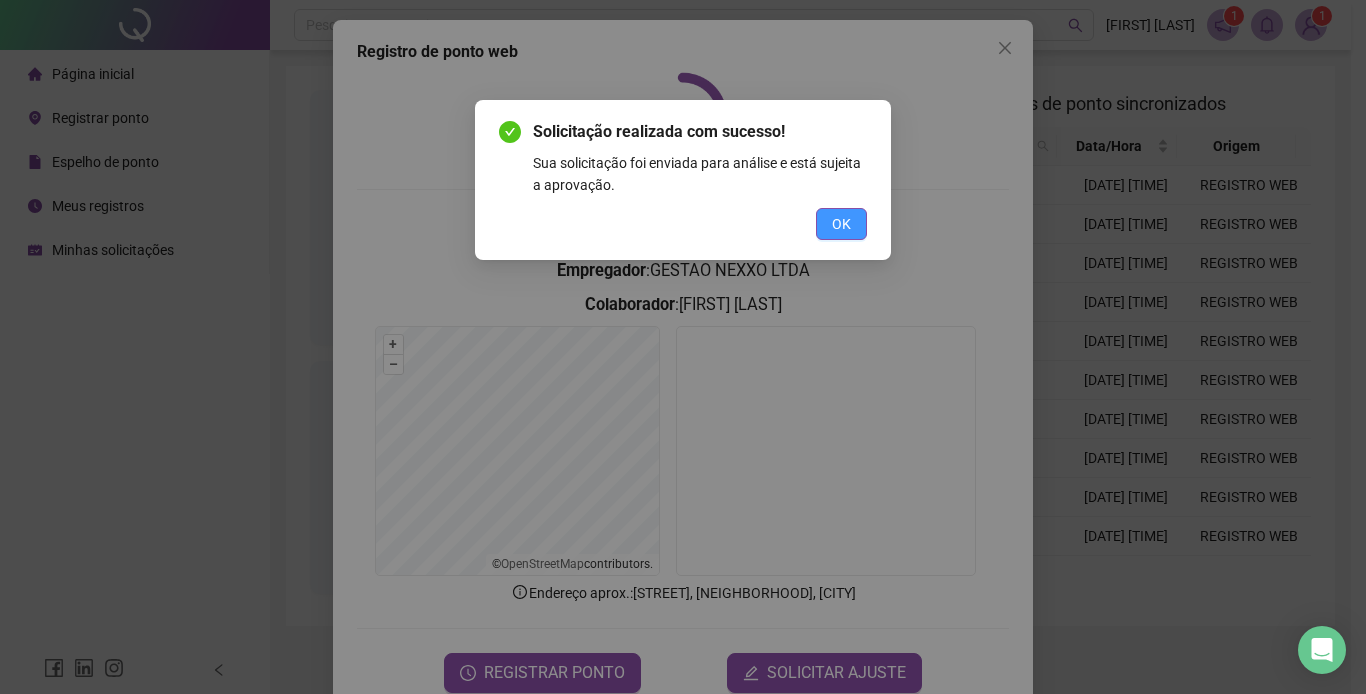 click on "OK" at bounding box center (841, 224) 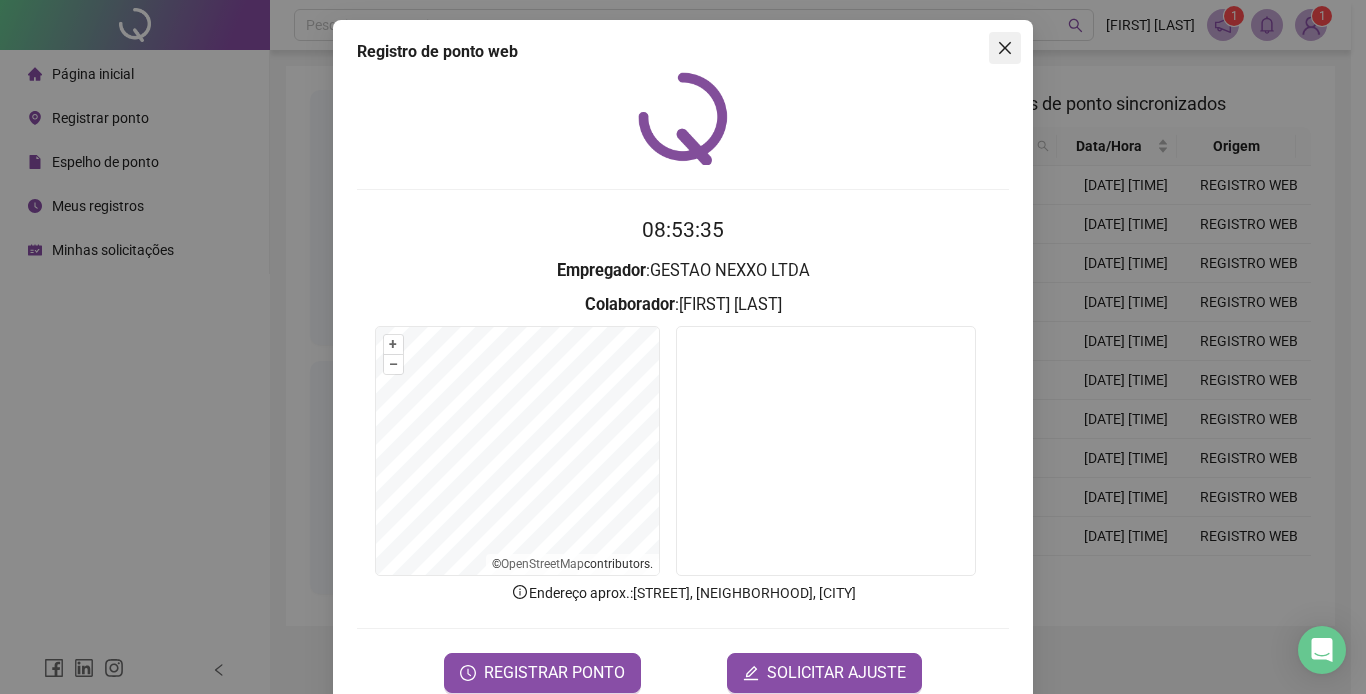 click 